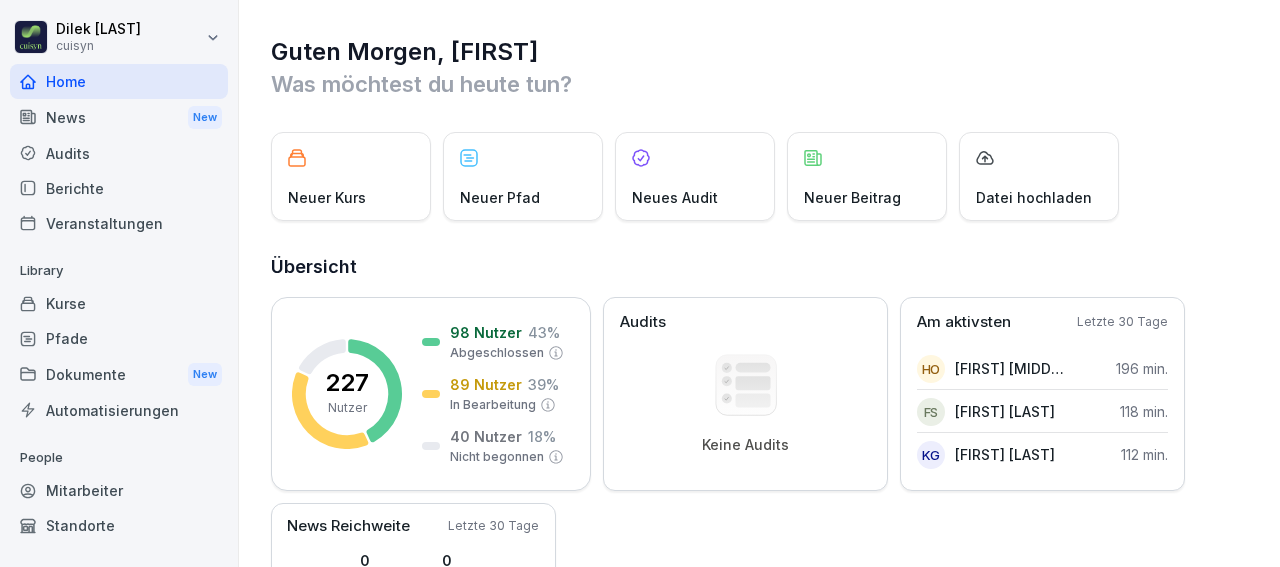 scroll, scrollTop: 0, scrollLeft: 0, axis: both 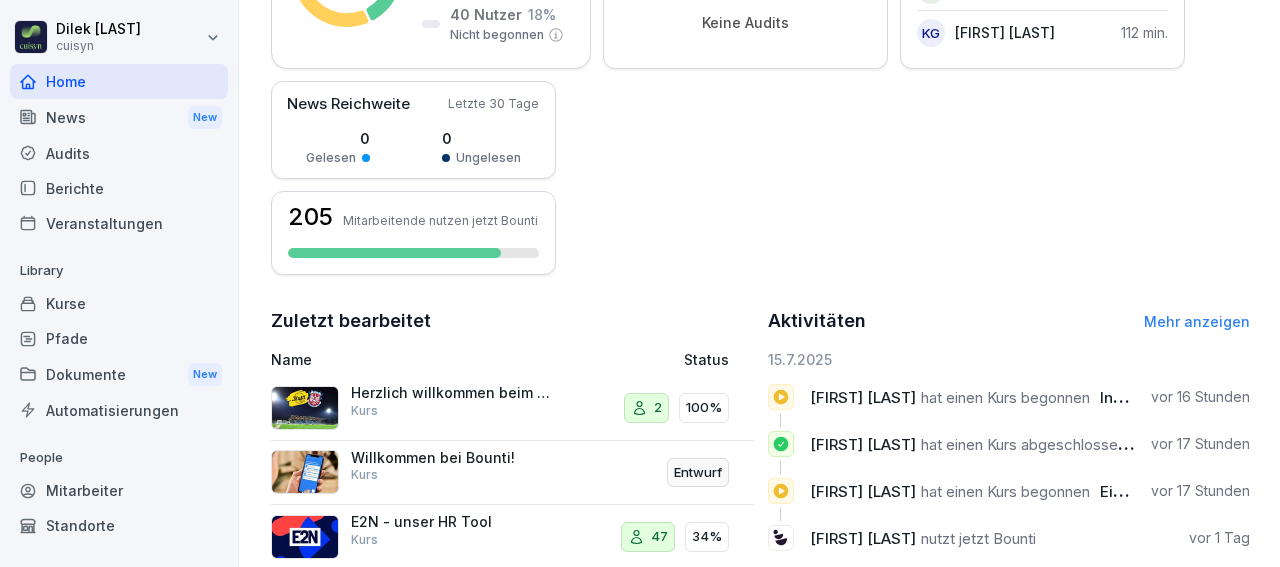 click on "Mehr anzeigen" at bounding box center (1197, 321) 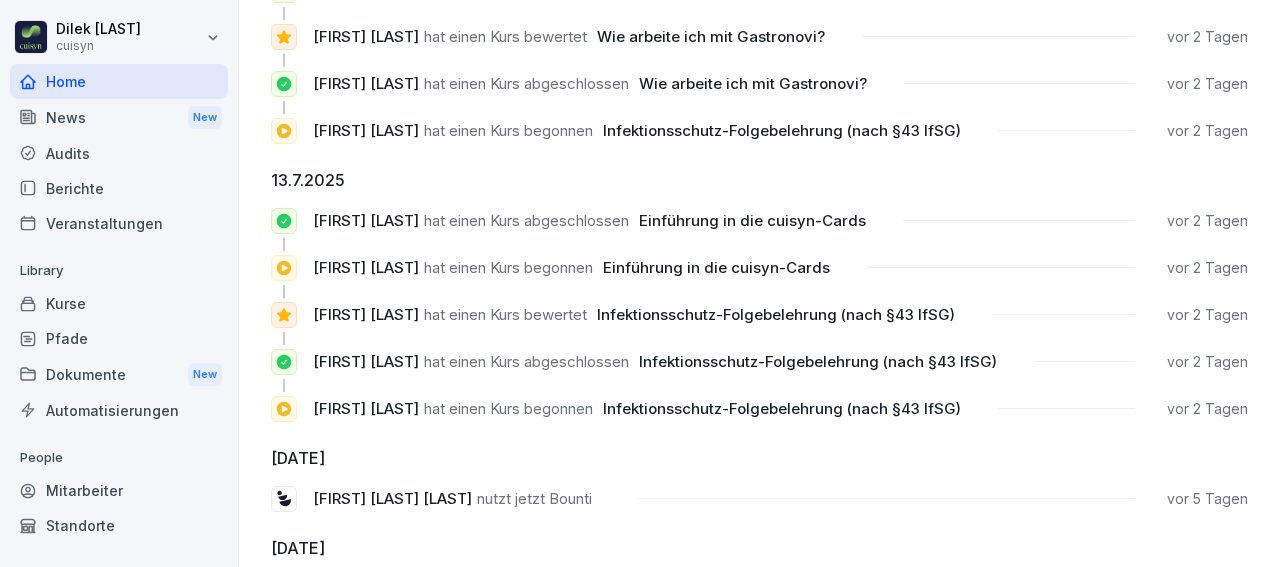 scroll, scrollTop: 465, scrollLeft: 0, axis: vertical 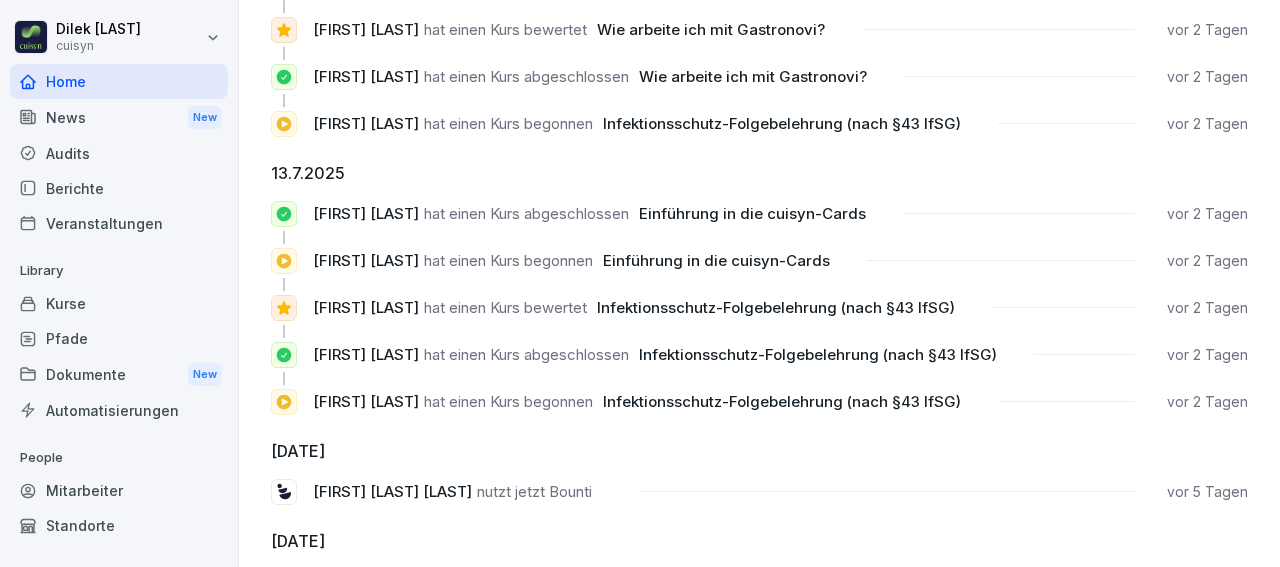 click on "Mitarbeiter" at bounding box center (119, 490) 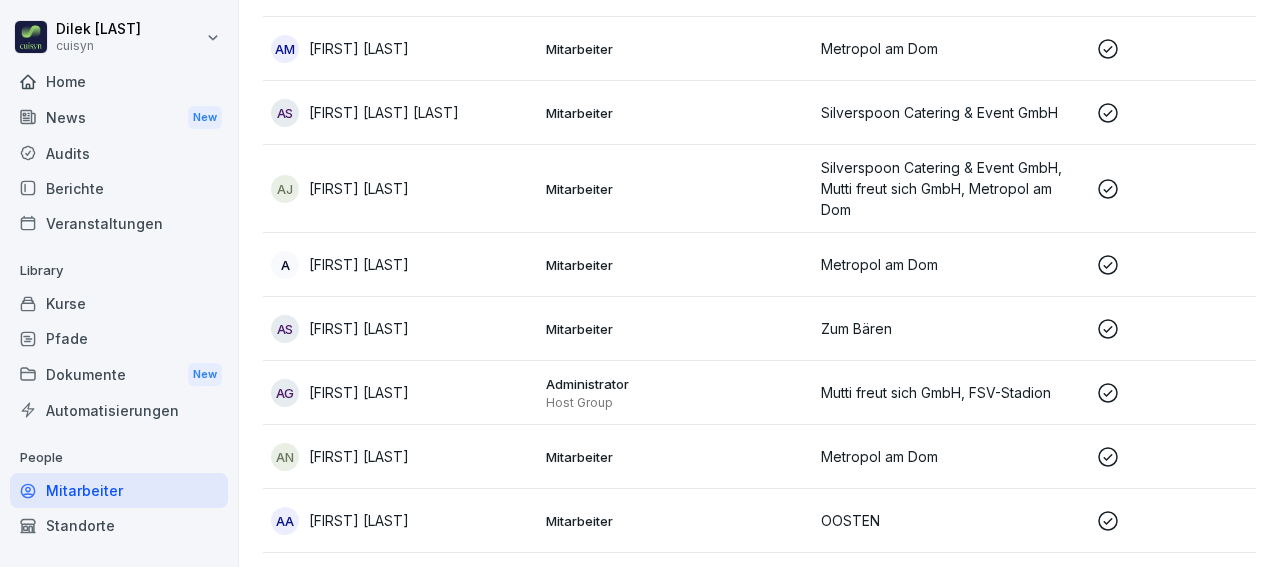 scroll, scrollTop: 20, scrollLeft: 0, axis: vertical 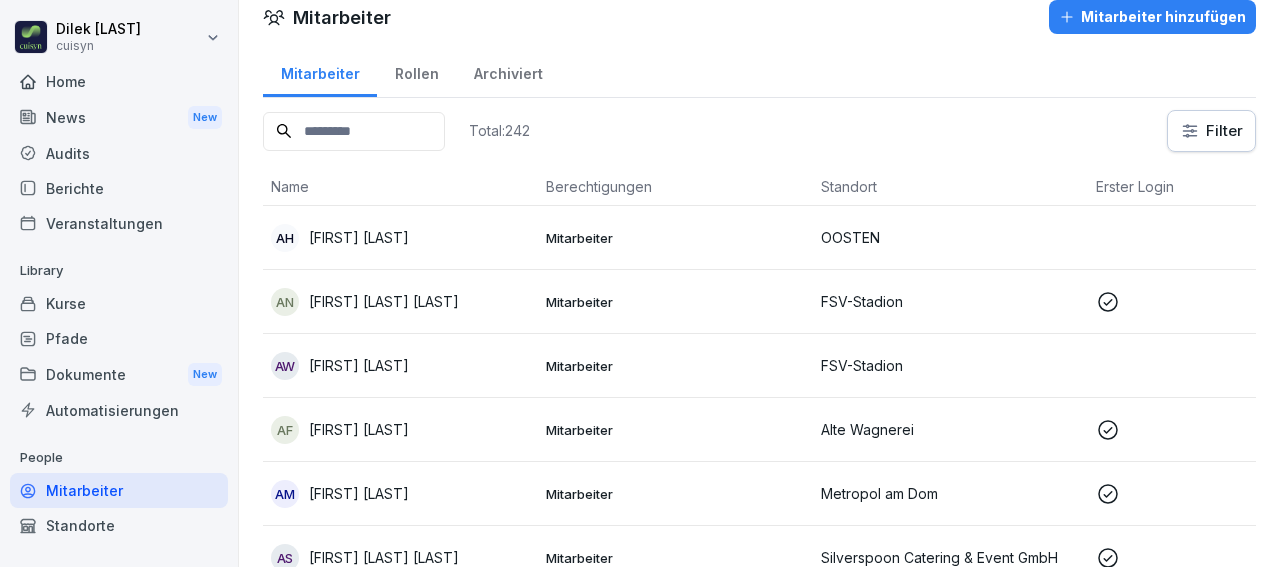 click at bounding box center (354, 131) 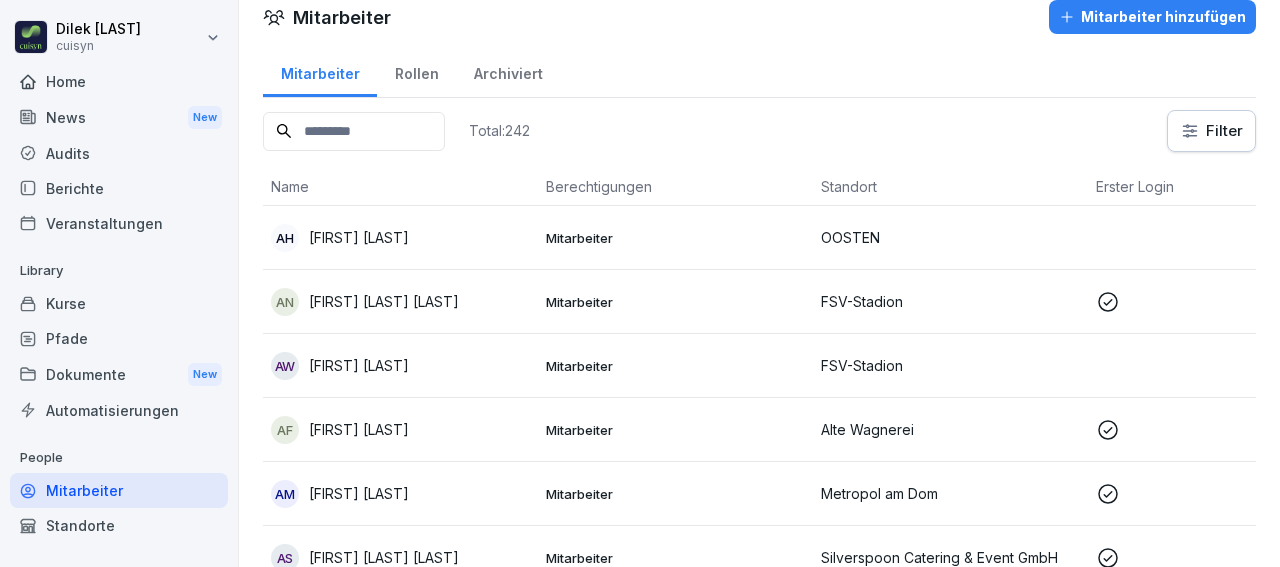 type on "*" 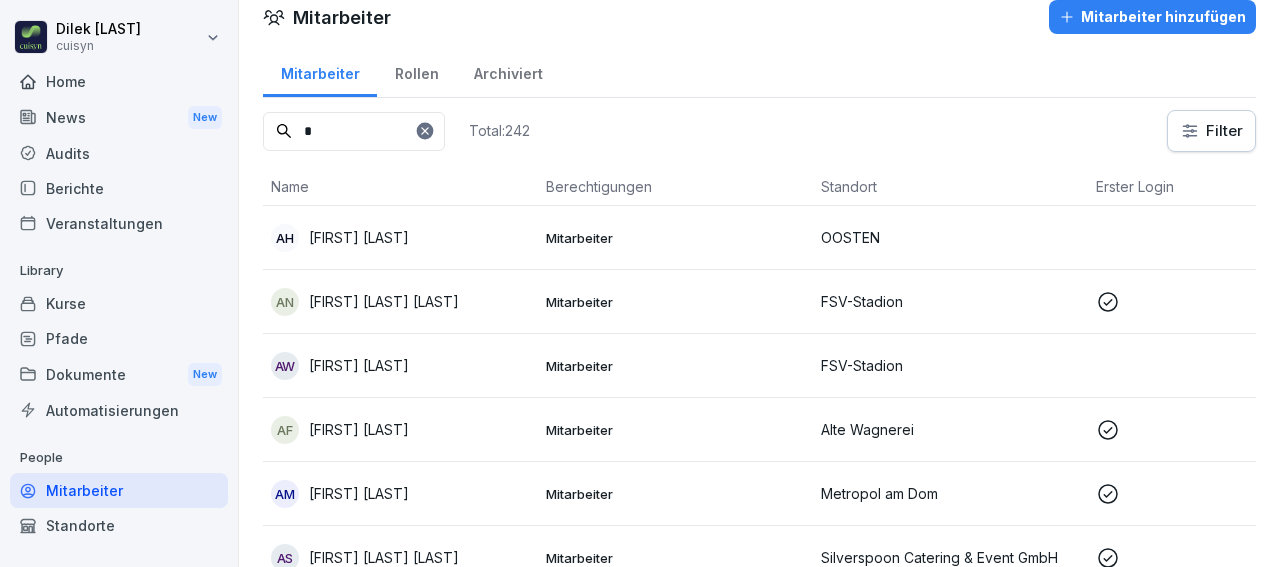 scroll, scrollTop: 0, scrollLeft: 0, axis: both 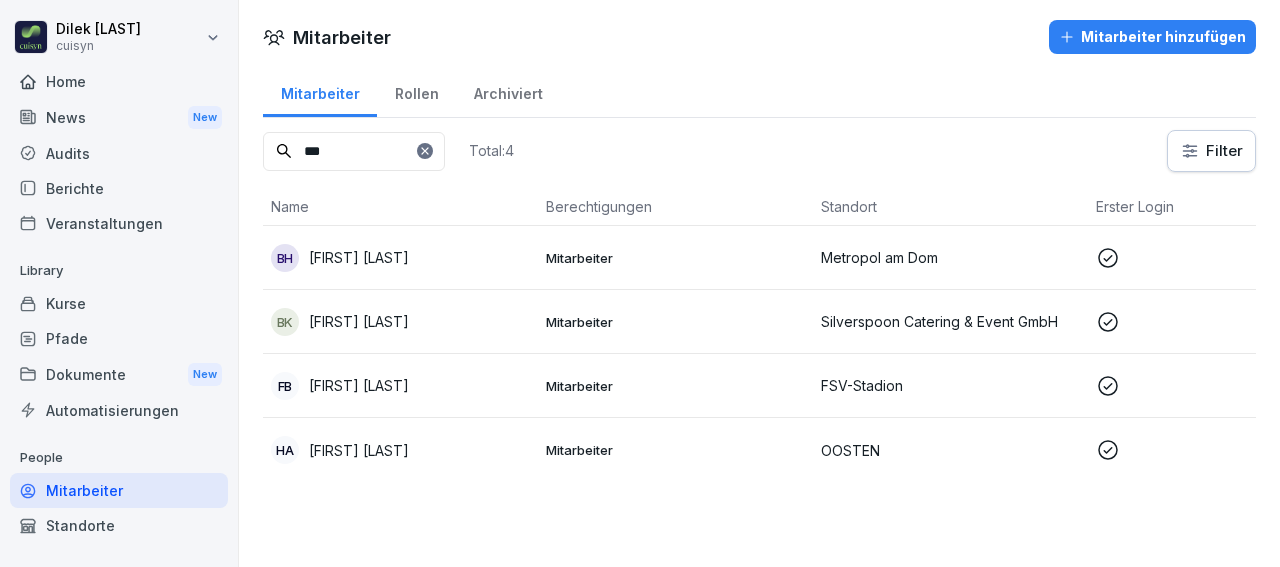 type on "***" 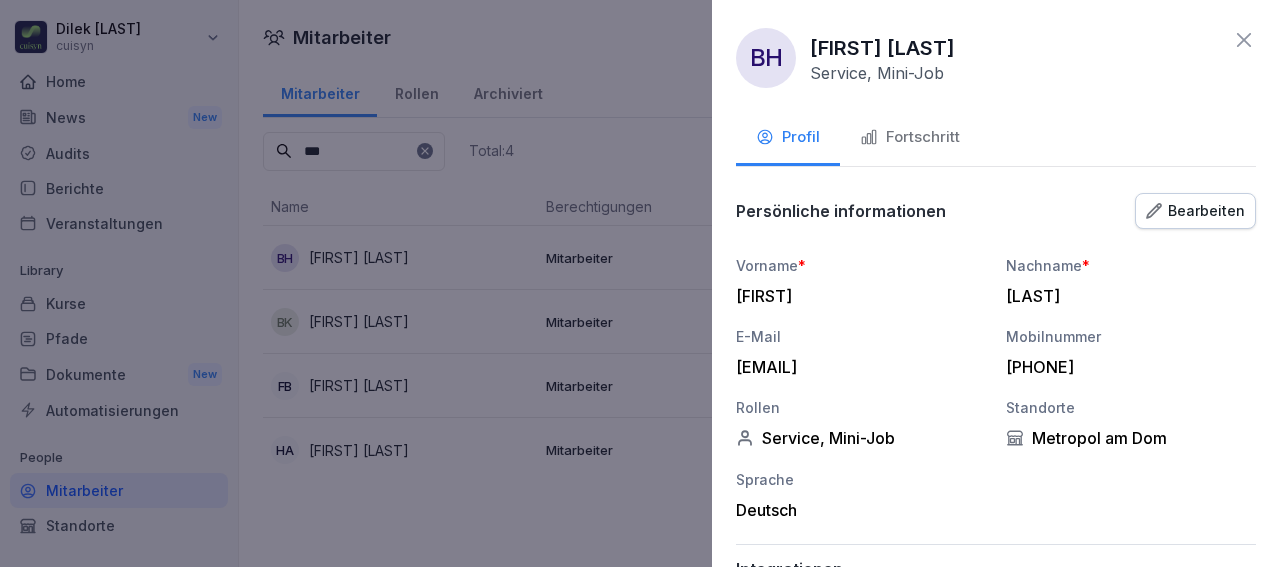 click on "Fortschritt" at bounding box center (910, 137) 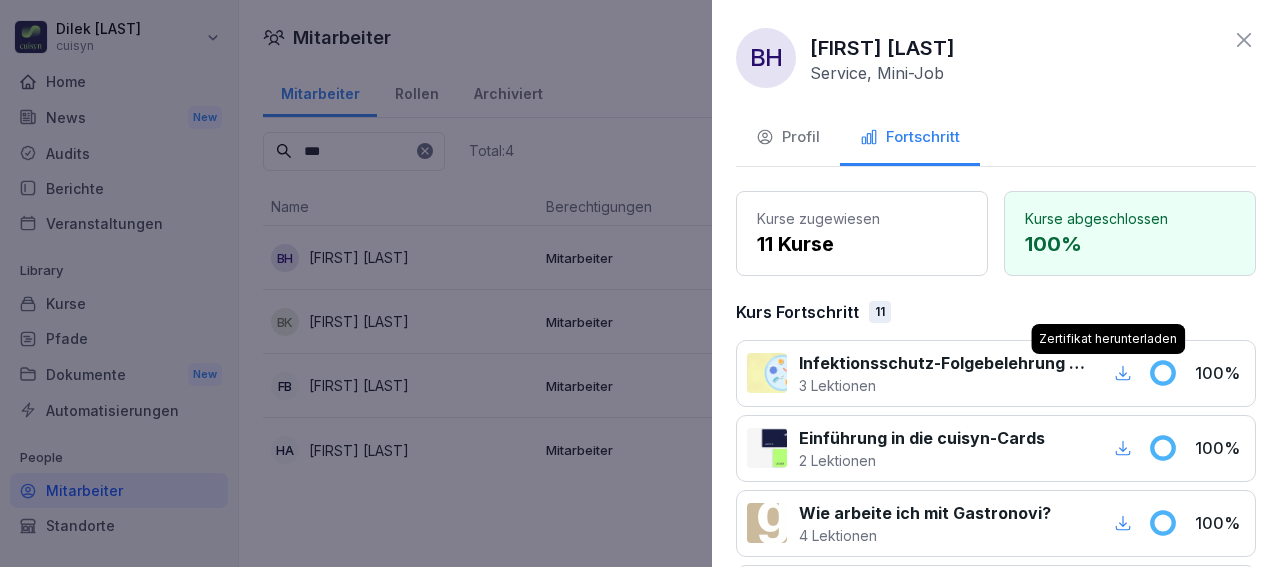 click 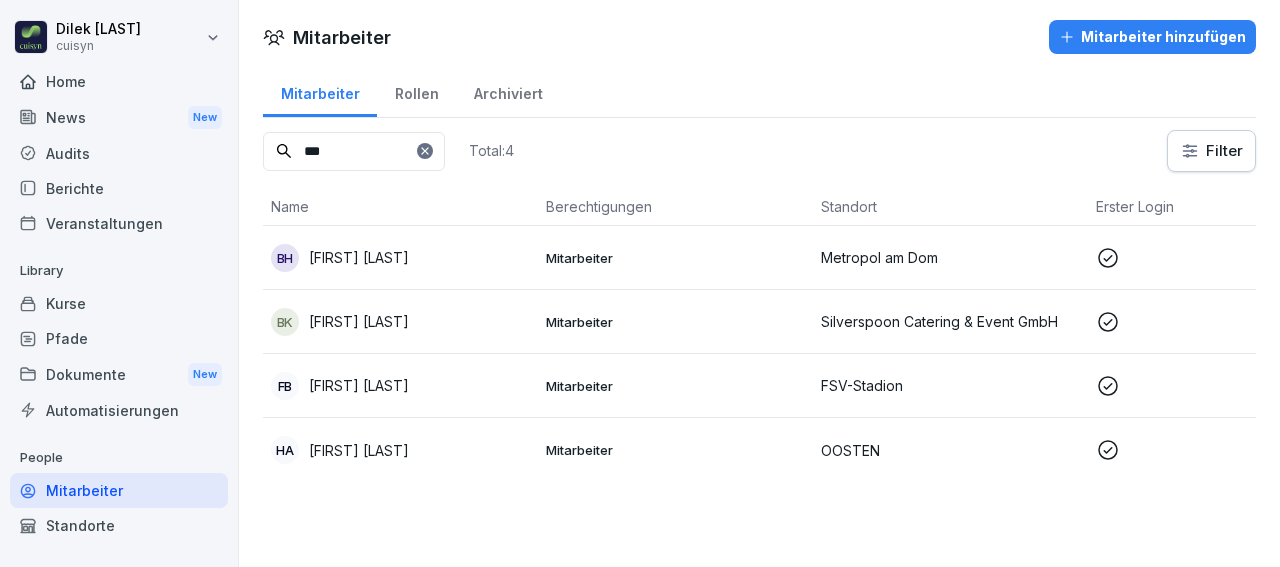 click on "Kurse" at bounding box center (119, 303) 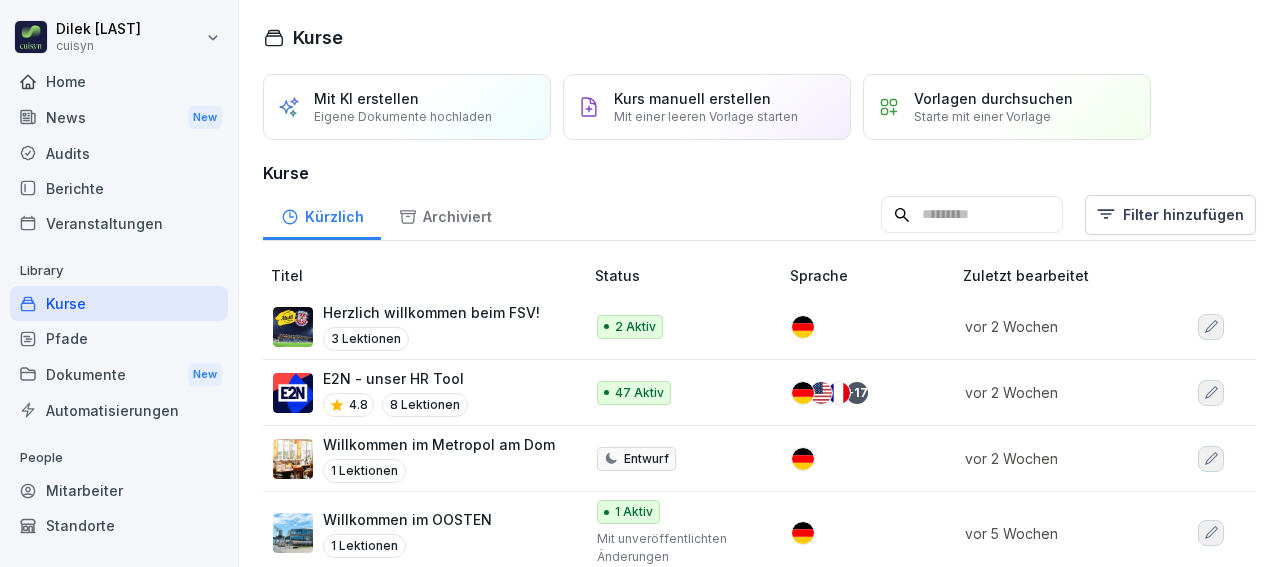 click at bounding box center [972, 215] 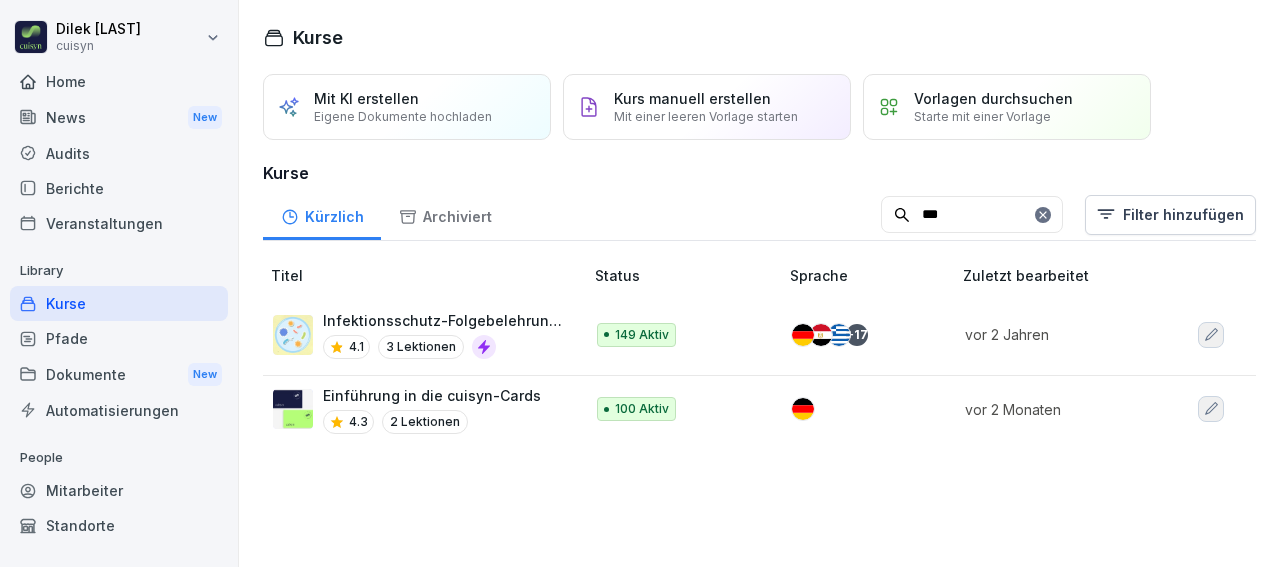 type on "***" 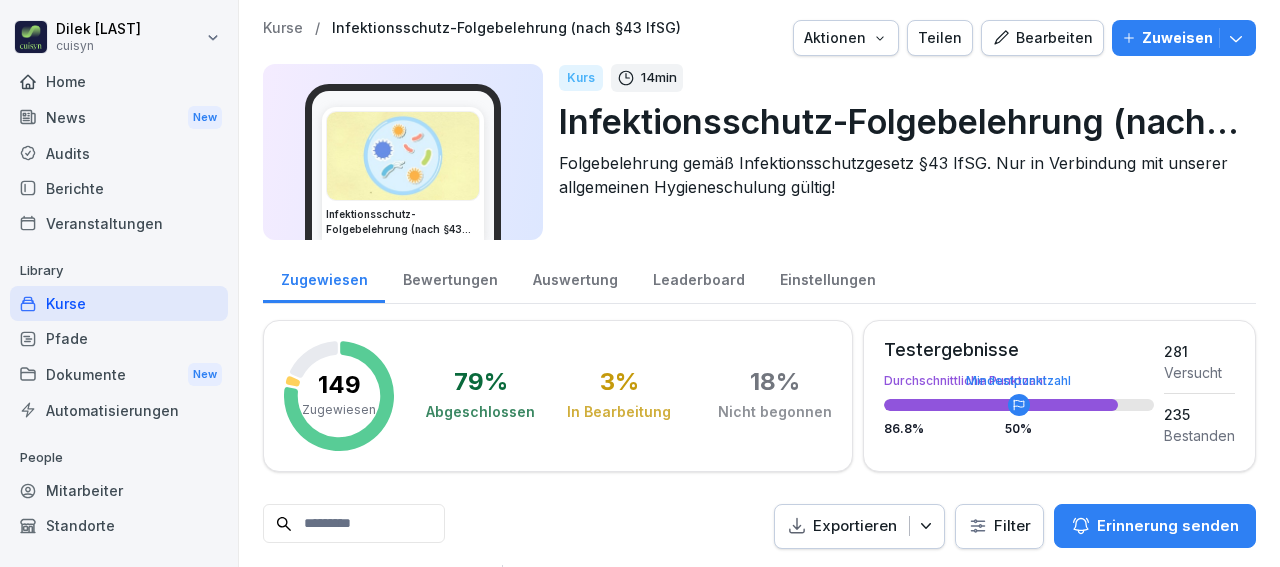 scroll, scrollTop: 0, scrollLeft: 0, axis: both 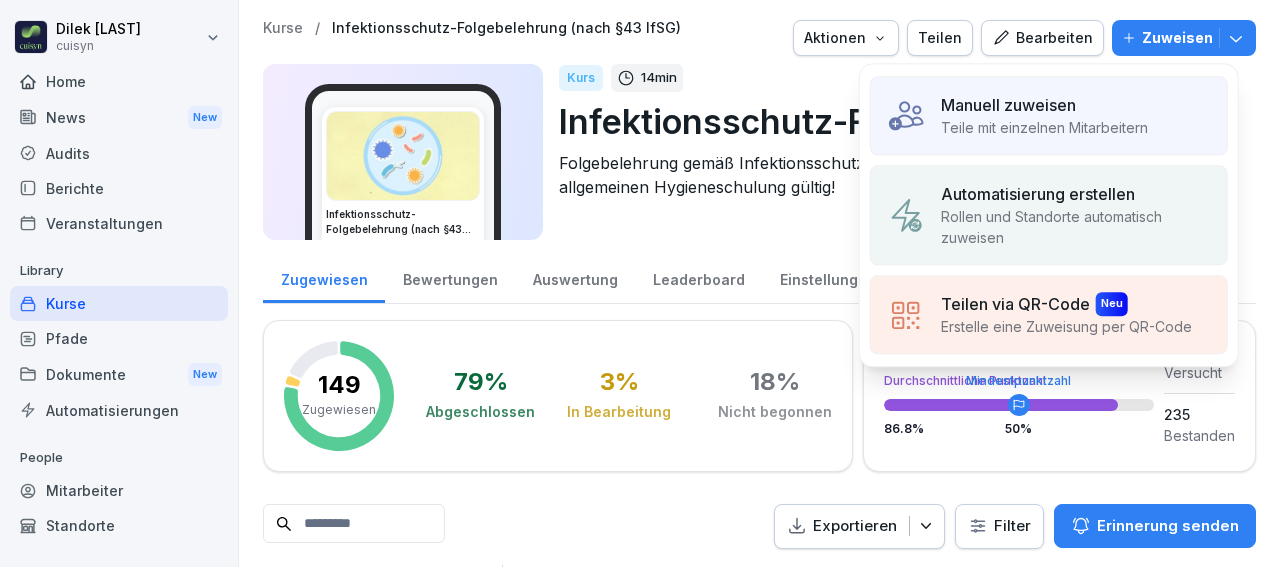 click on "Teile mit einzelnen Mitarbeitern" at bounding box center (1044, 127) 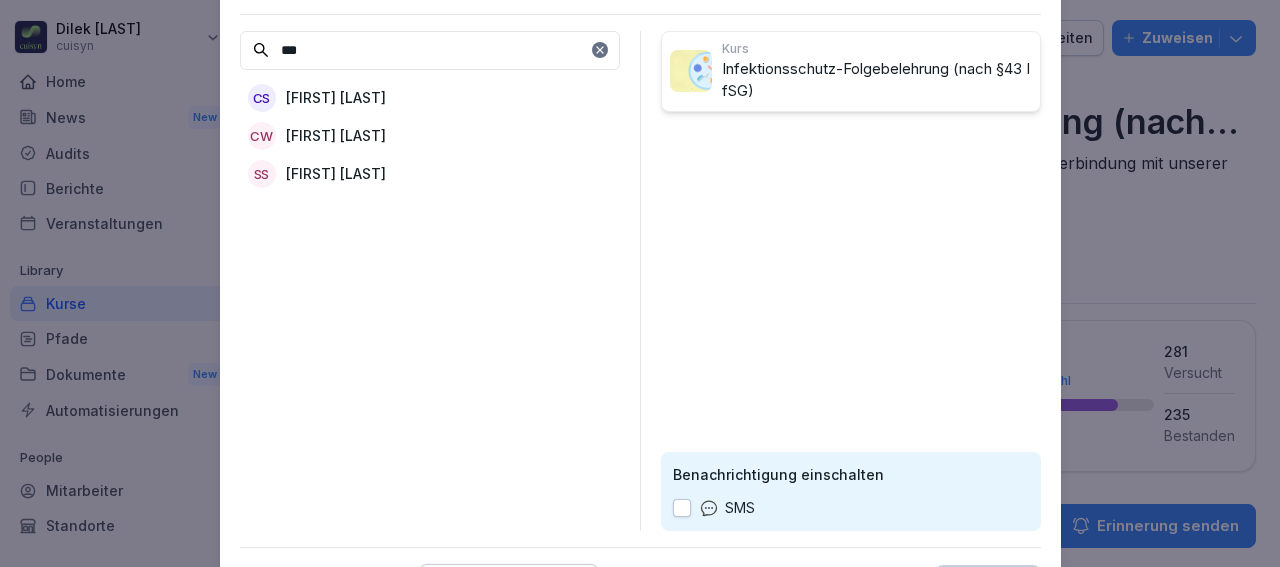 type on "***" 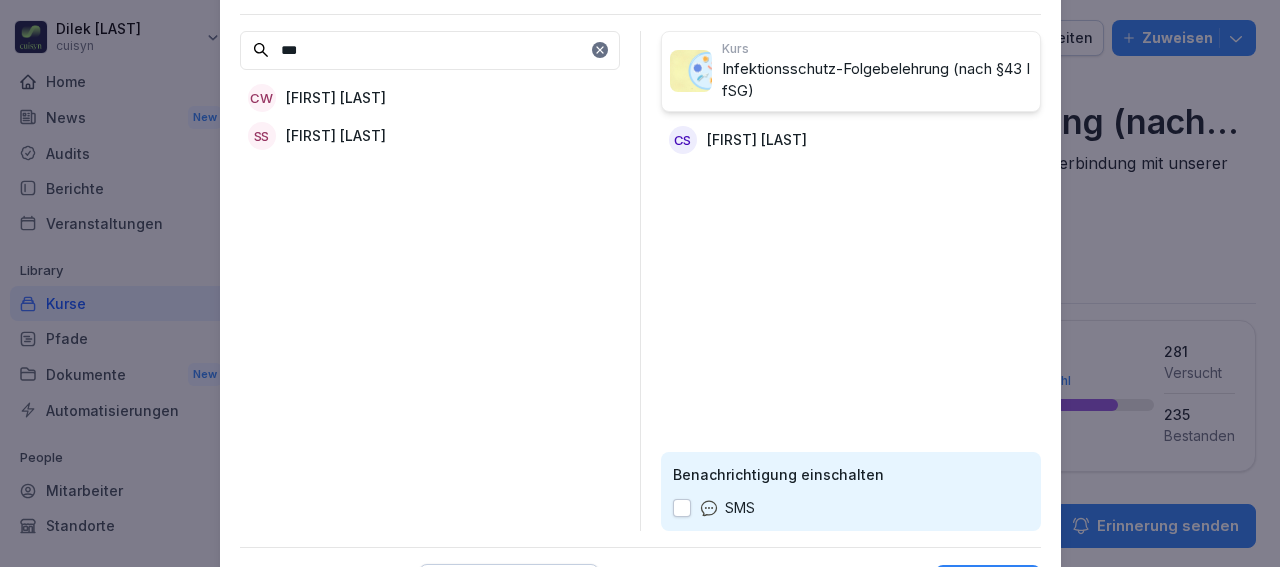 click at bounding box center (682, 508) 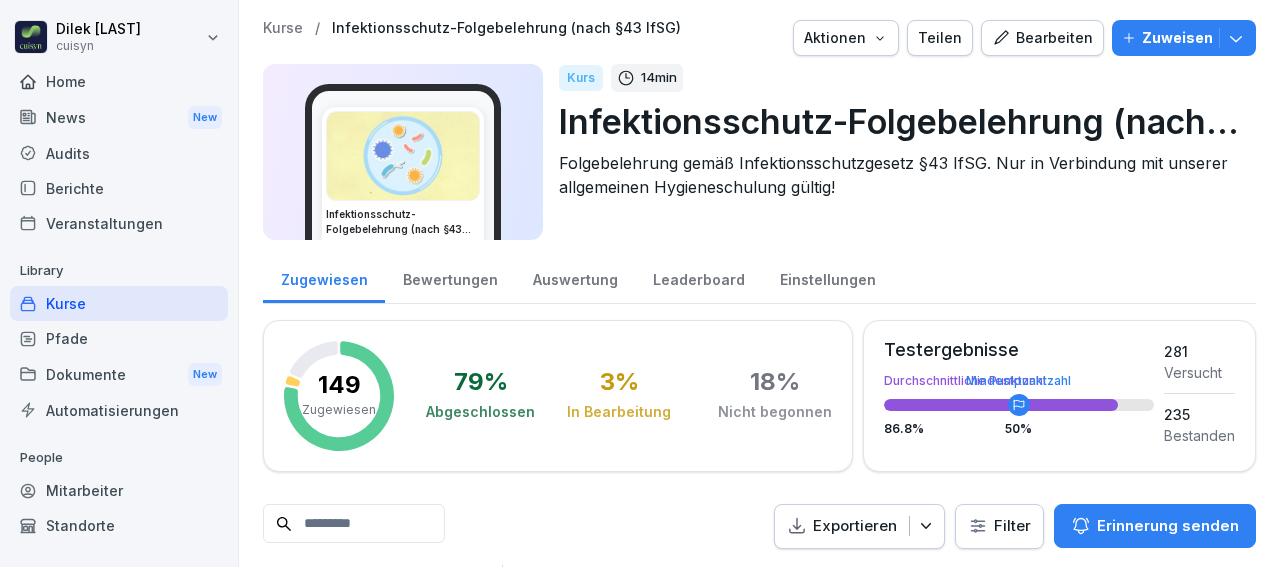 drag, startPoint x: 1279, startPoint y: 163, endPoint x: 1279, endPoint y: 286, distance: 123 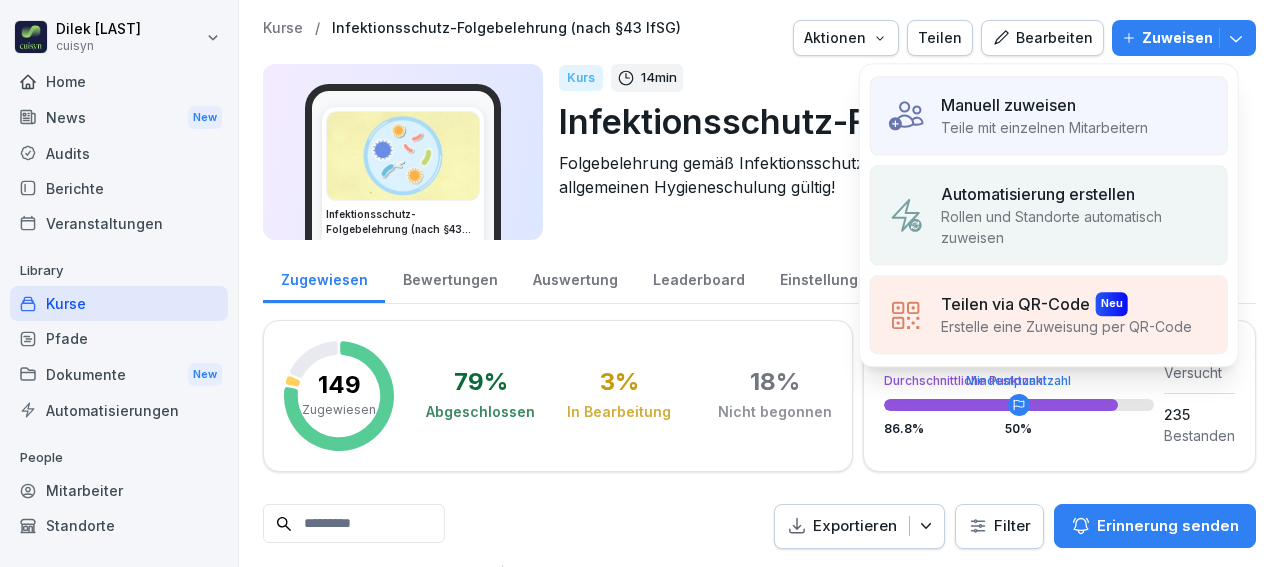 click on "Teile mit einzelnen Mitarbeitern" at bounding box center [1044, 127] 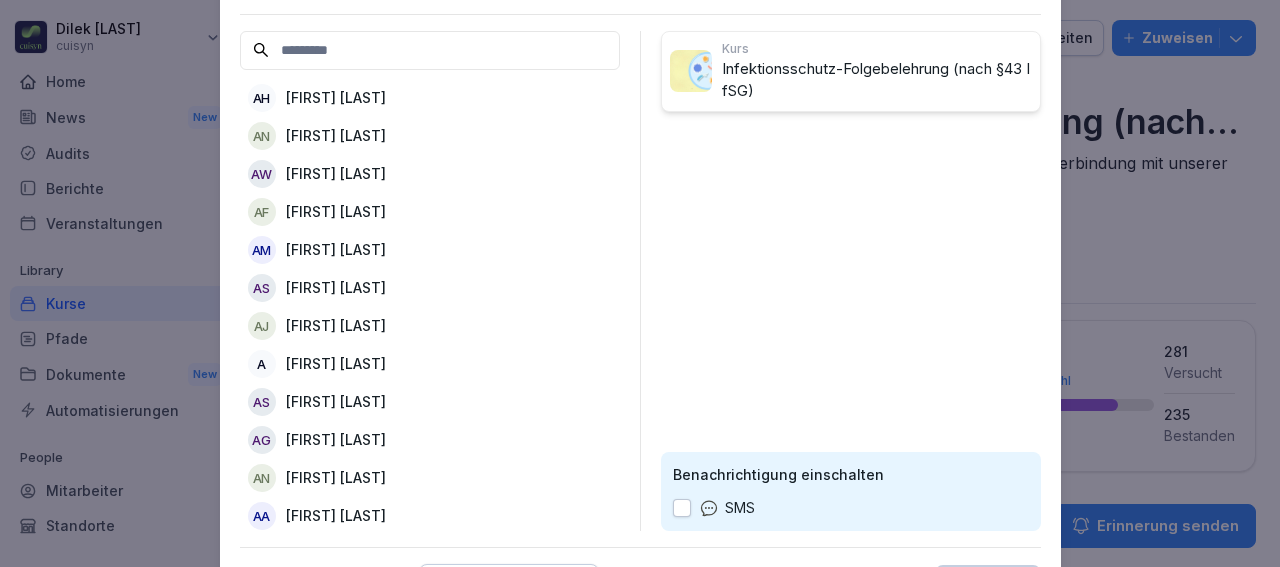 click at bounding box center [682, 508] 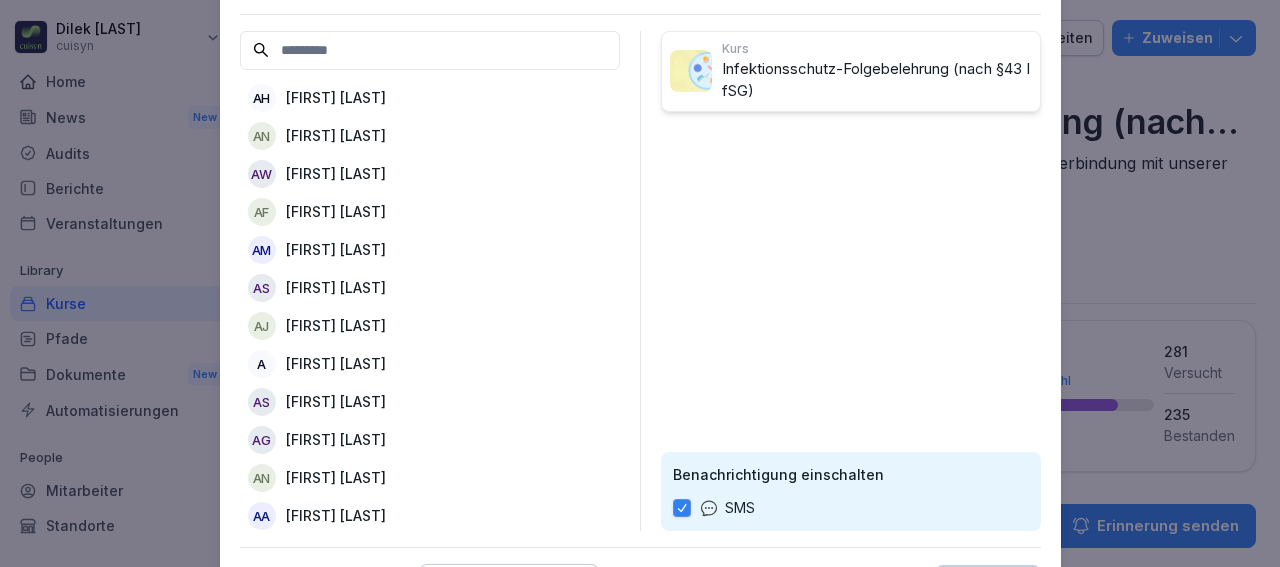 click at bounding box center (430, 50) 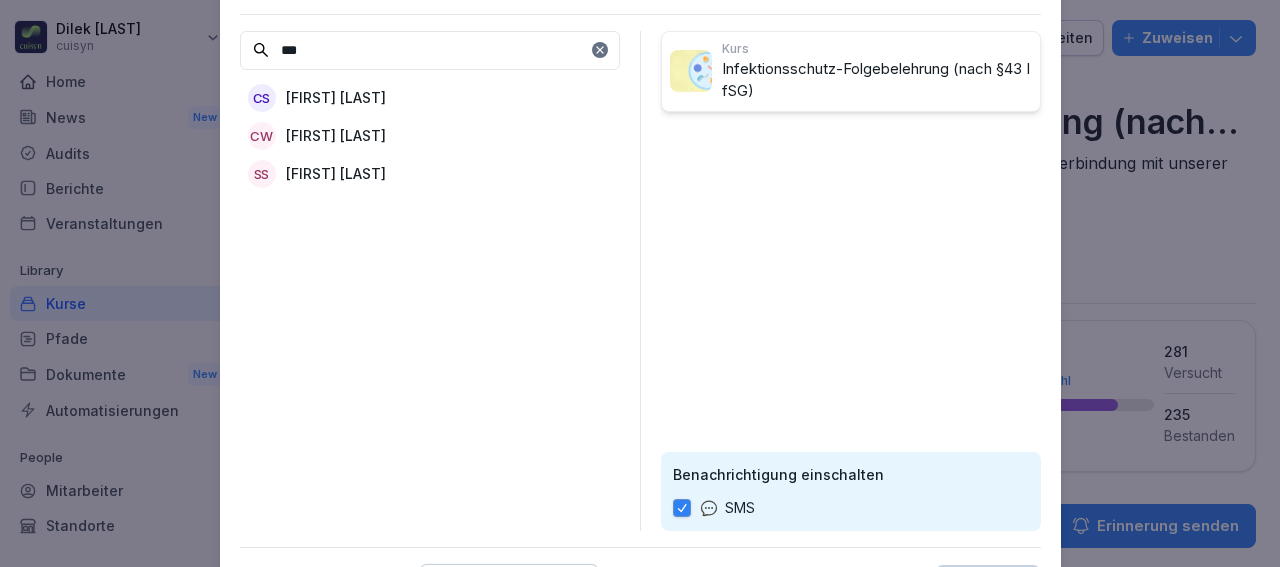 type on "***" 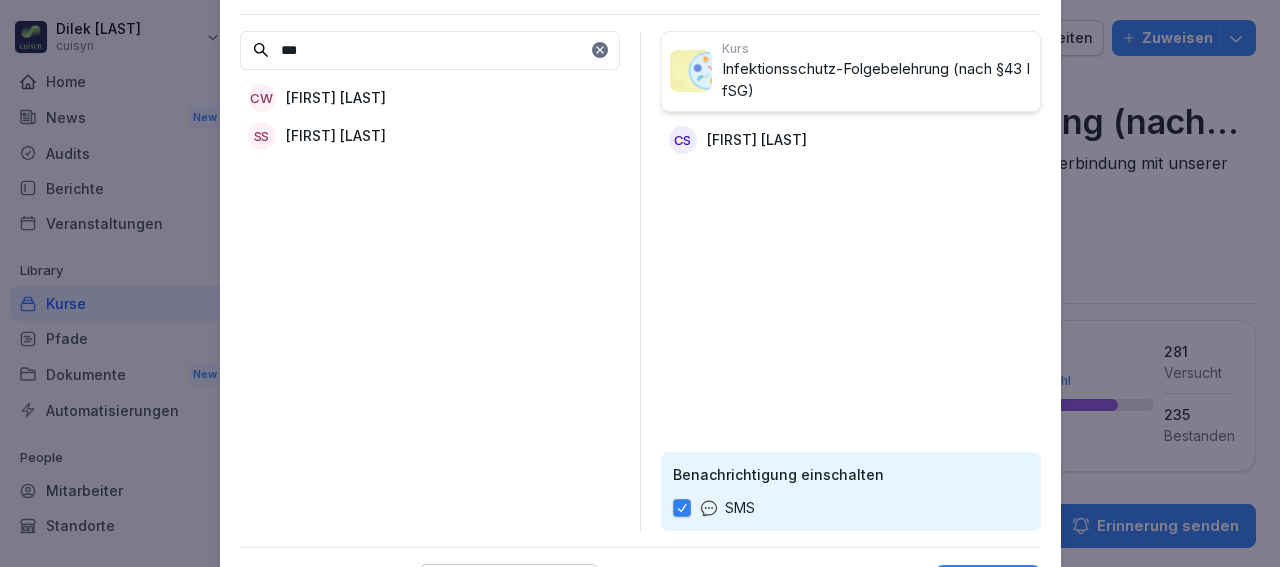 click on "Kurs Infektionsschutz-Folgebelehrung (nach §43 IfSG) CS Chrischona Sperreuter Benachrichtigung einschalten SMS" at bounding box center (851, 281) 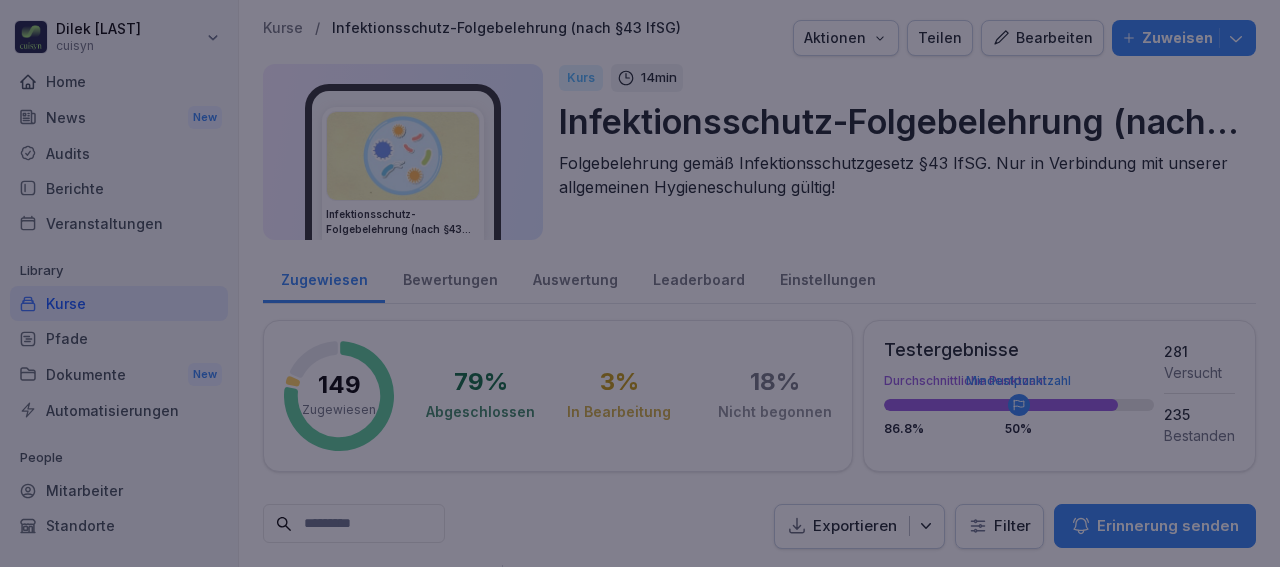 click at bounding box center [640, 283] 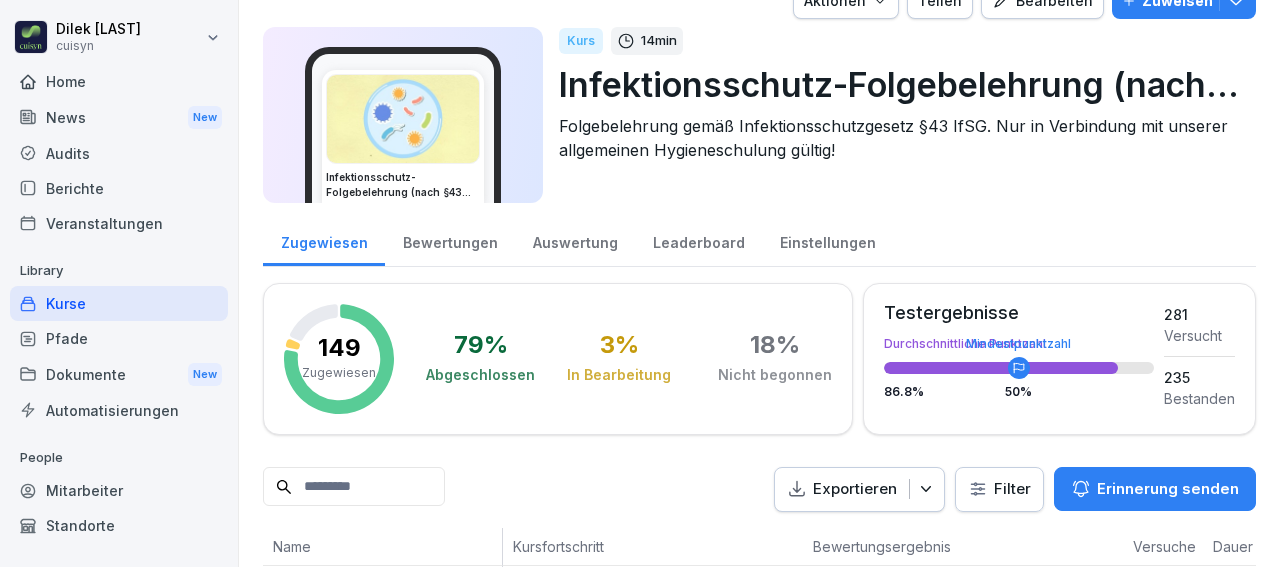 scroll, scrollTop: 0, scrollLeft: 0, axis: both 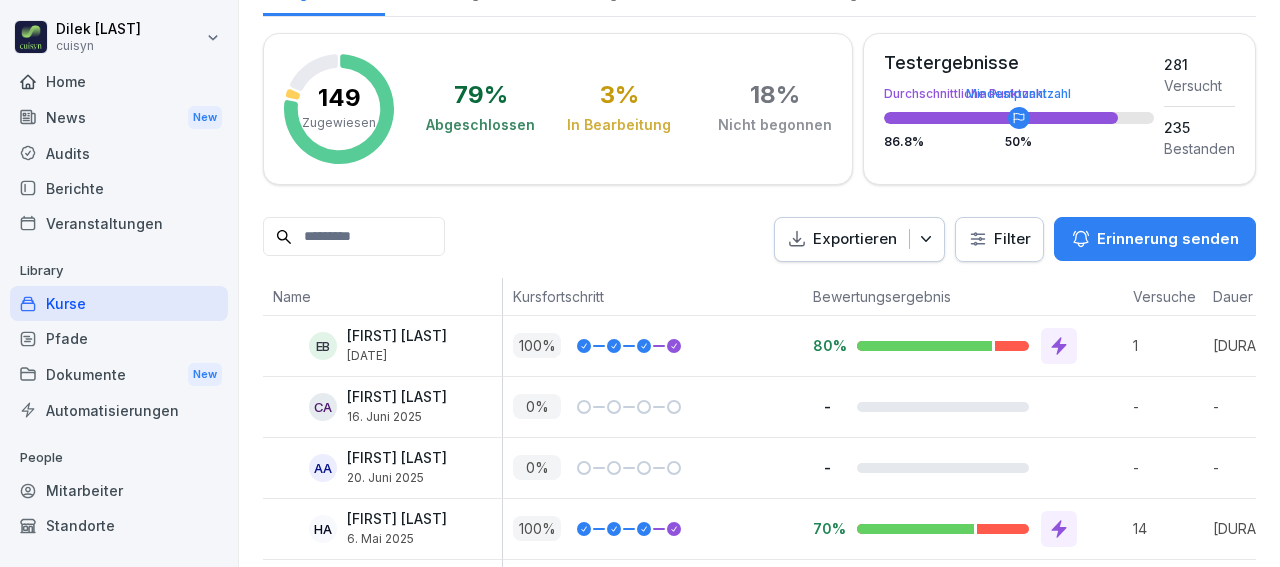 click at bounding box center (354, 236) 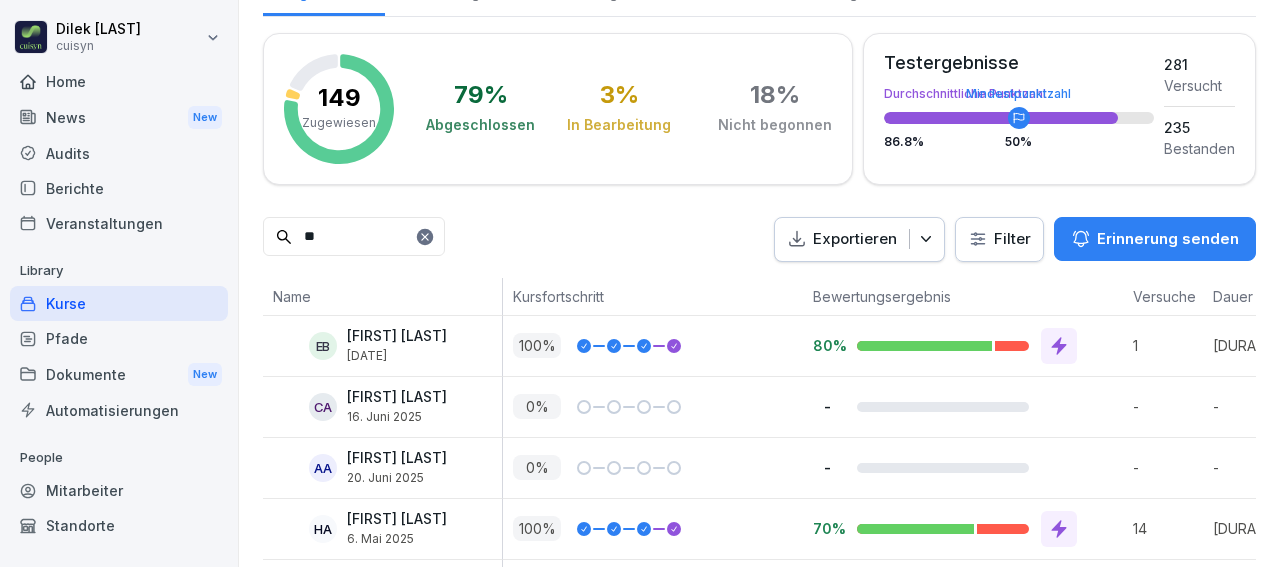 scroll, scrollTop: 87, scrollLeft: 0, axis: vertical 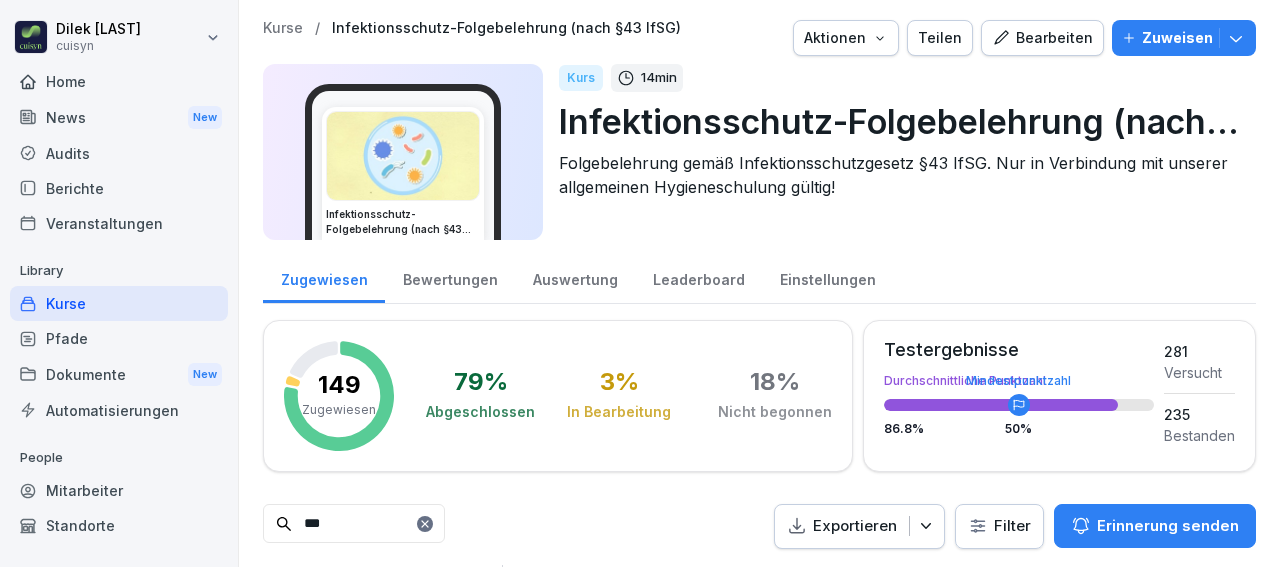 type on "***" 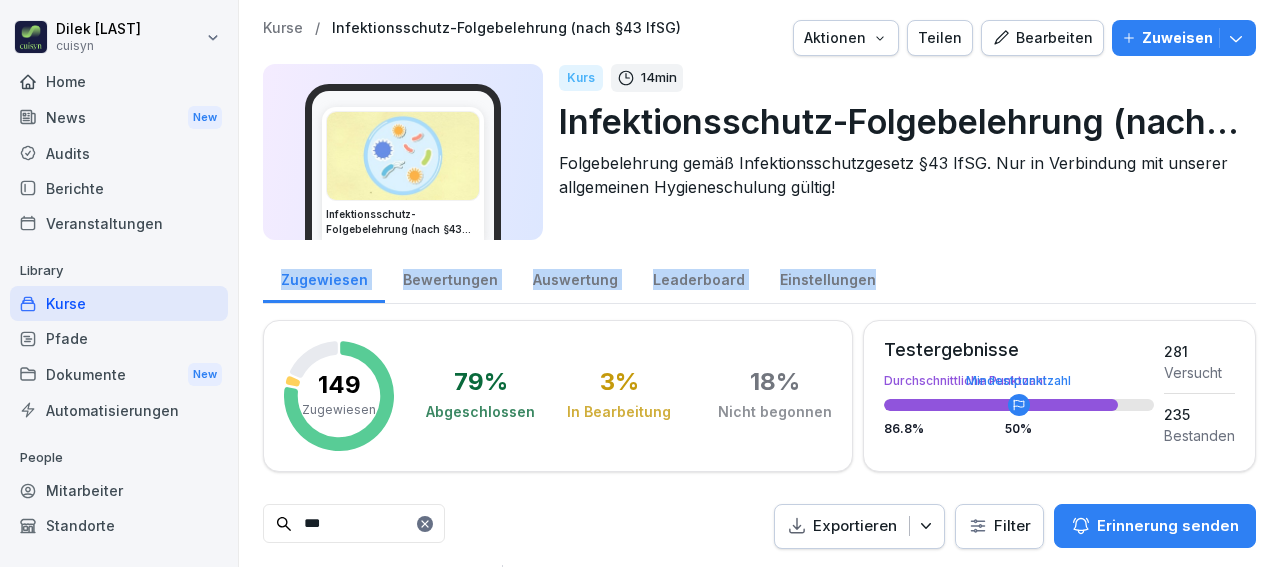 drag, startPoint x: 1157, startPoint y: 207, endPoint x: 1094, endPoint y: 269, distance: 88.391174 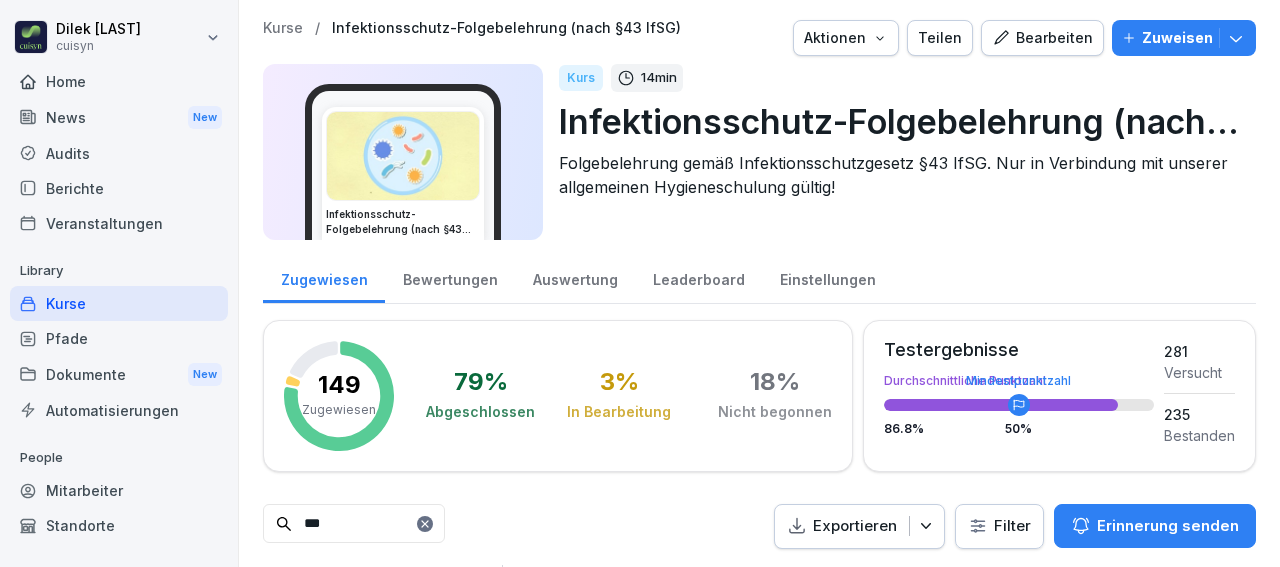 click on "Infektionsschutz-Folgebelehrung (nach §43 IfSG) Kurs 14  min Infektionsschutz-Folgebelehrung (nach §43 IfSG) Folgebelehrung gemäß Infektionsschutzgesetz §43 IfSG. Nur in Verbindung mit unserer allgemeinen Hygieneschulung gültig!" at bounding box center [759, 152] 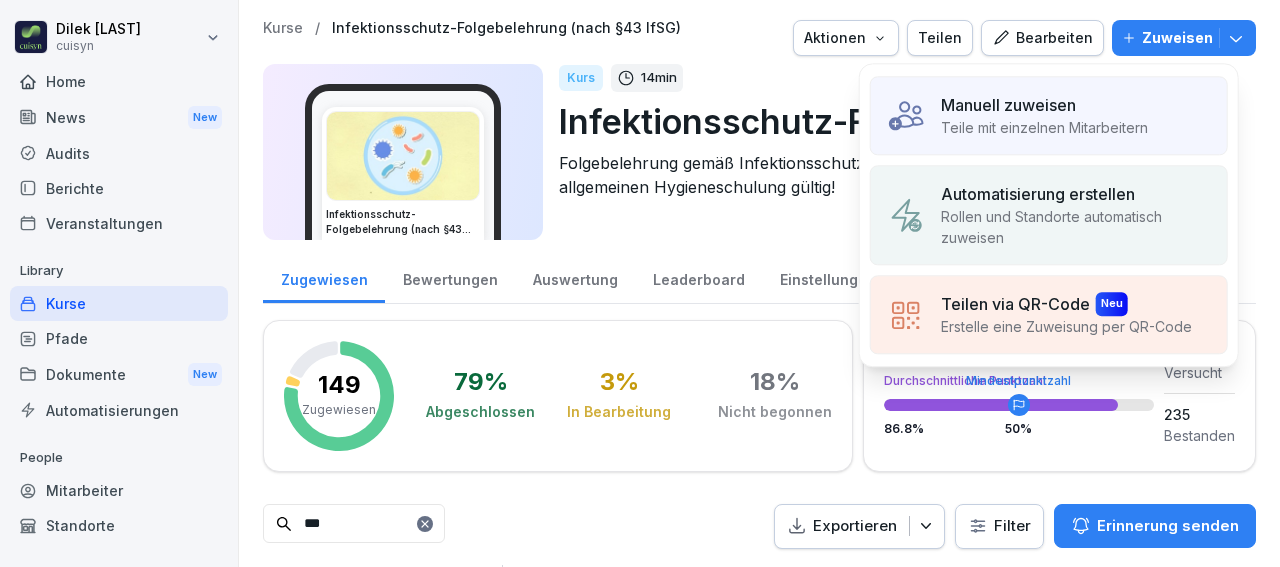 click on "Manuell zuweisen" at bounding box center [1008, 105] 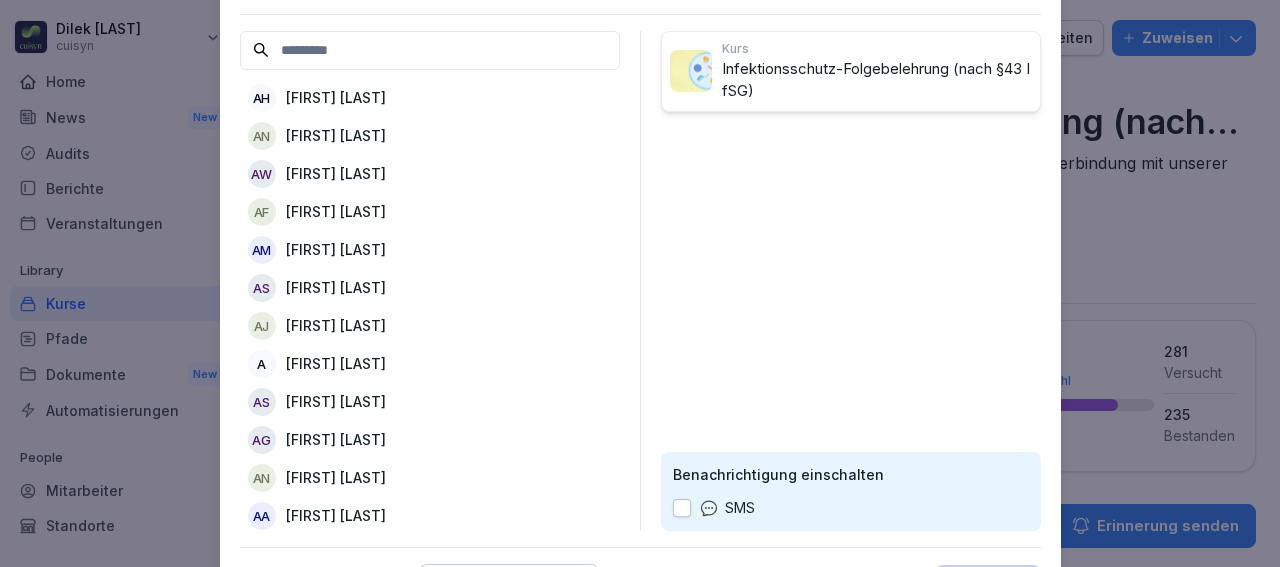 drag, startPoint x: 1036, startPoint y: 219, endPoint x: 867, endPoint y: 156, distance: 180.36075 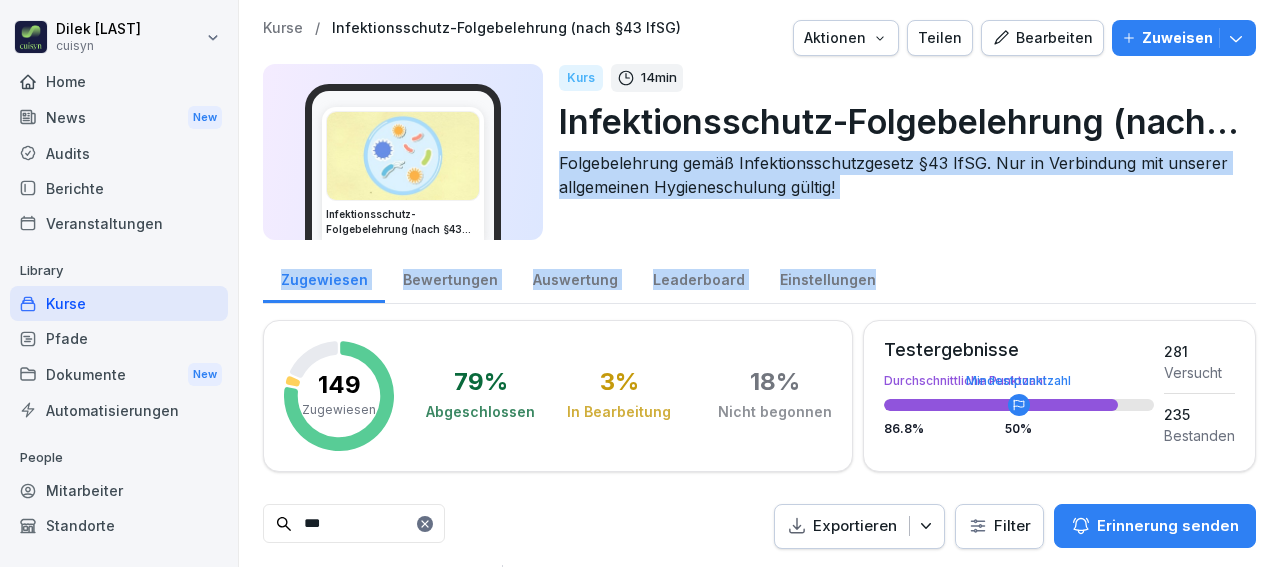 drag, startPoint x: 1279, startPoint y: 119, endPoint x: 1279, endPoint y: 132, distance: 13 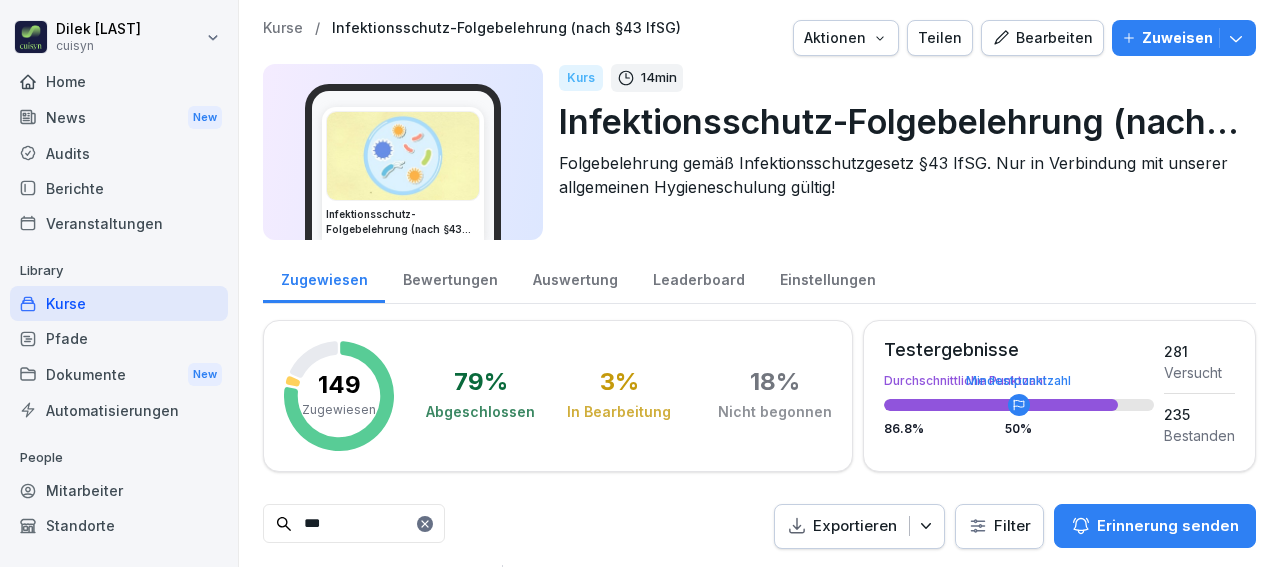 click on "Infektionsschutz-Folgebelehrung (nach §43 IfSG) Kurs 14  min Infektionsschutz-Folgebelehrung (nach §43 IfSG) Folgebelehrung gemäß Infektionsschutzgesetz §43 IfSG. Nur in Verbindung mit unserer allgemeinen Hygieneschulung gültig!" at bounding box center [759, 152] 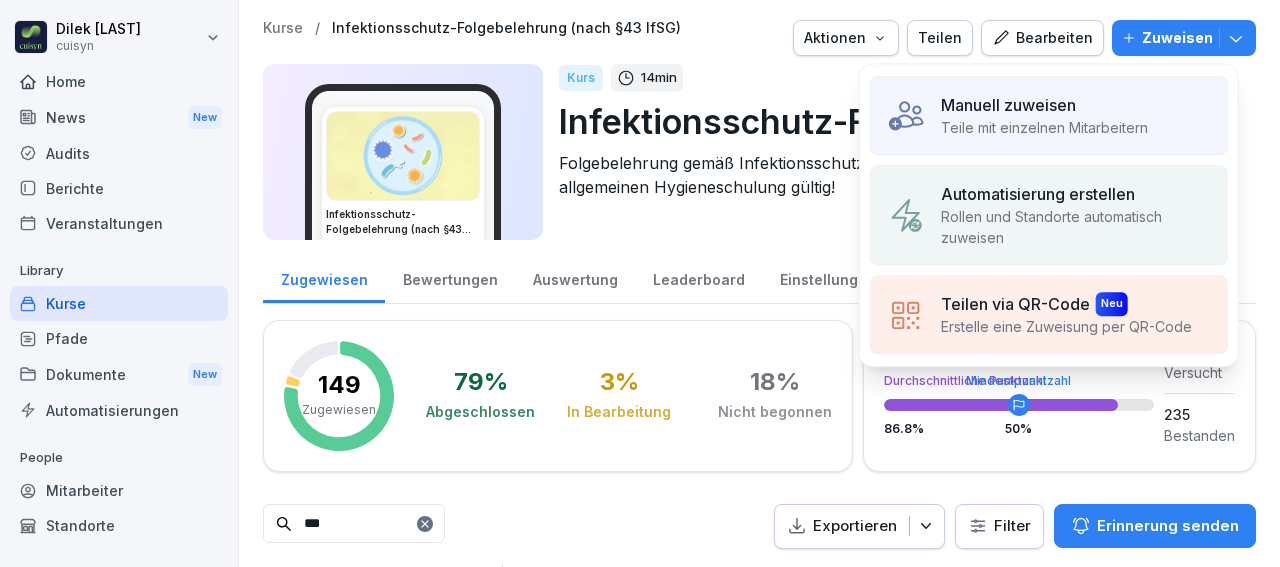 click on "Teile mit einzelnen Mitarbeitern" at bounding box center [1044, 127] 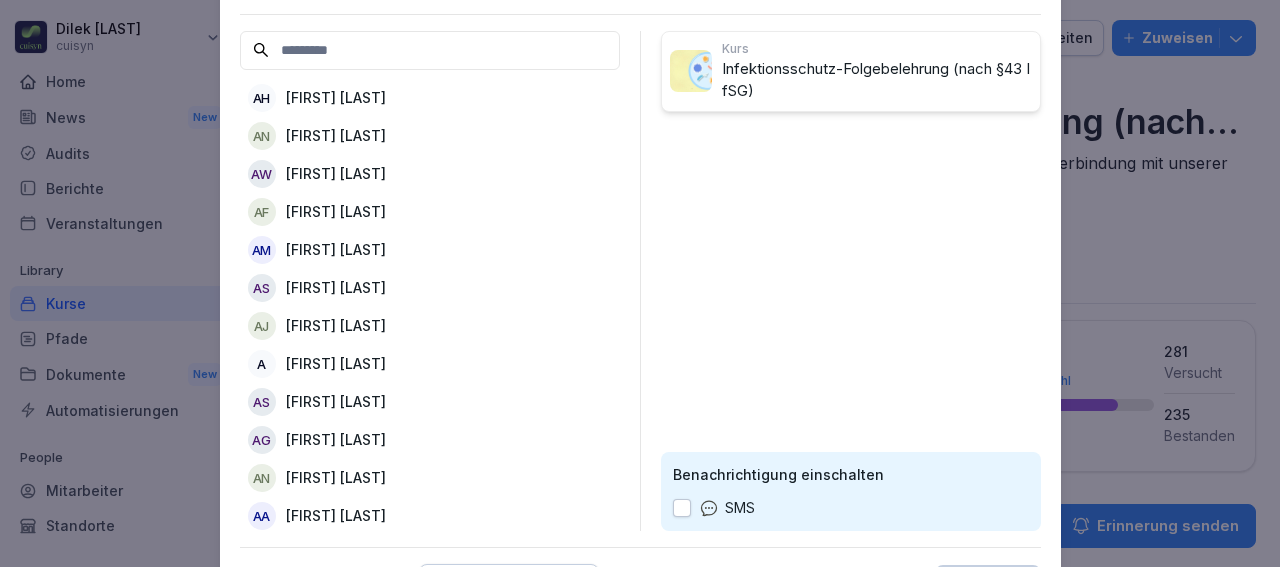 click at bounding box center [430, 50] 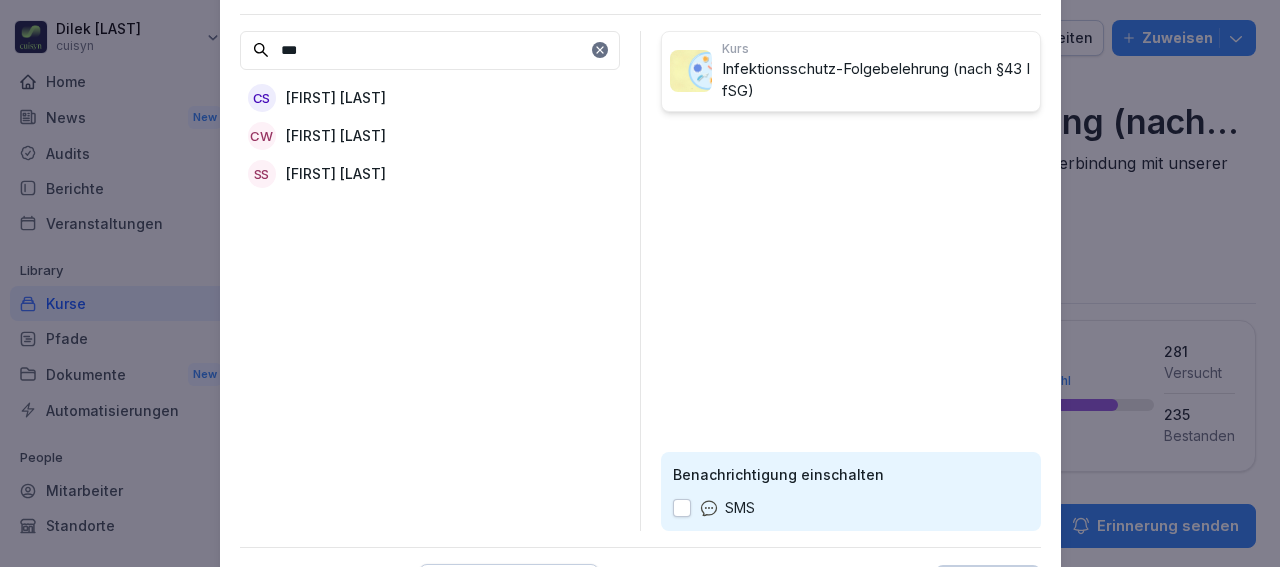 type on "***" 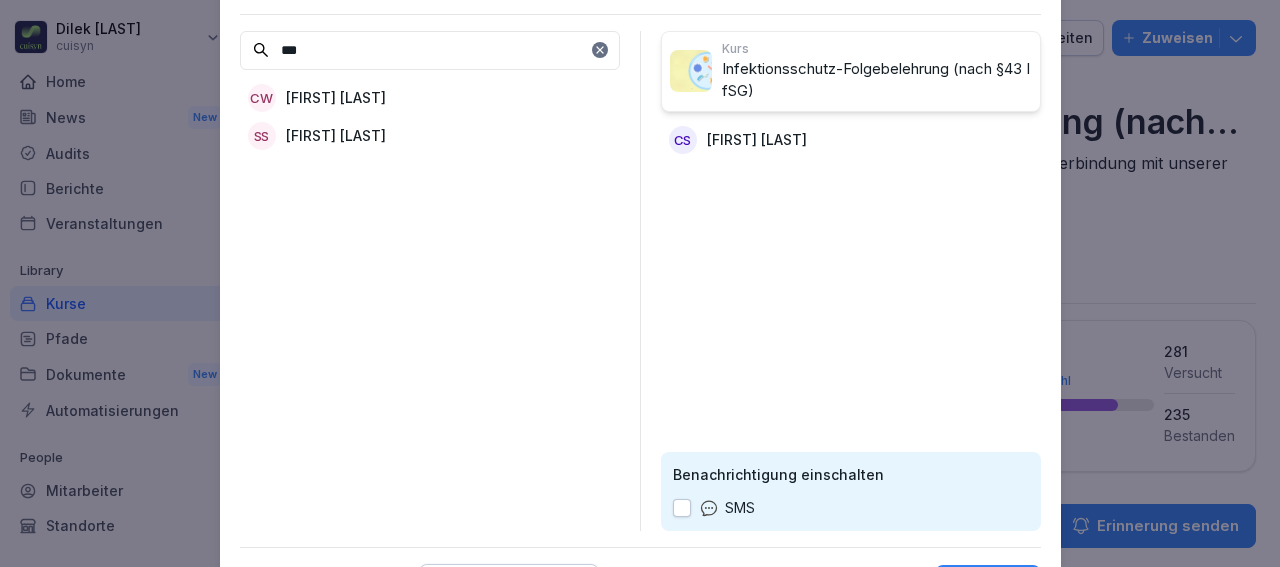 click at bounding box center (682, 508) 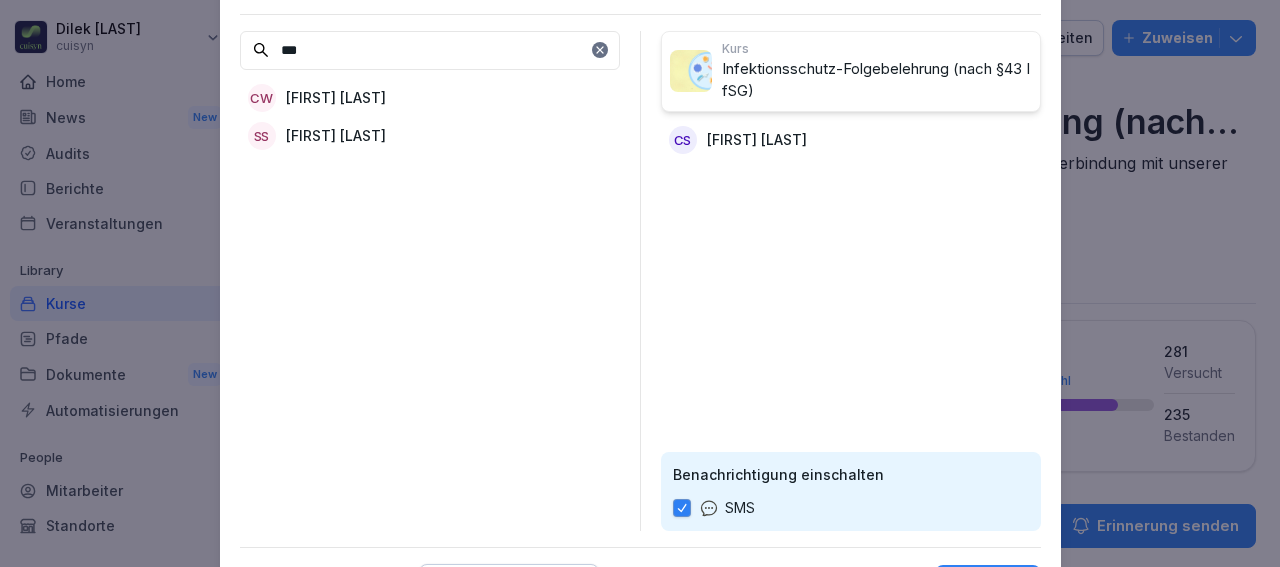 type on "on" 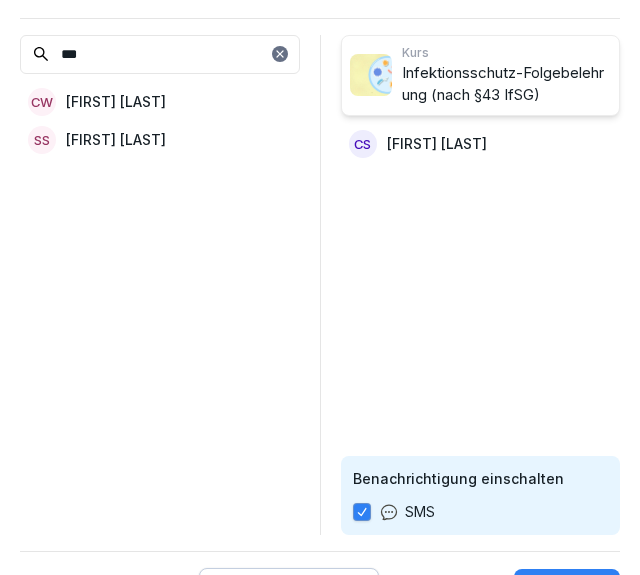 click at bounding box center (289, 590) 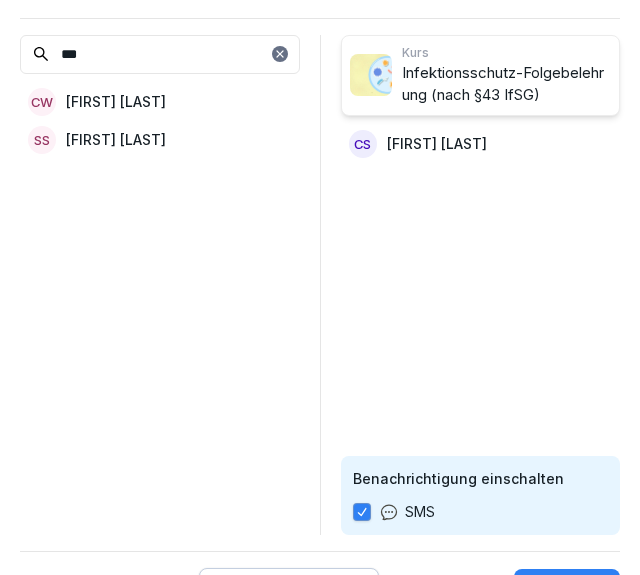 drag, startPoint x: 631, startPoint y: 292, endPoint x: 631, endPoint y: 361, distance: 69 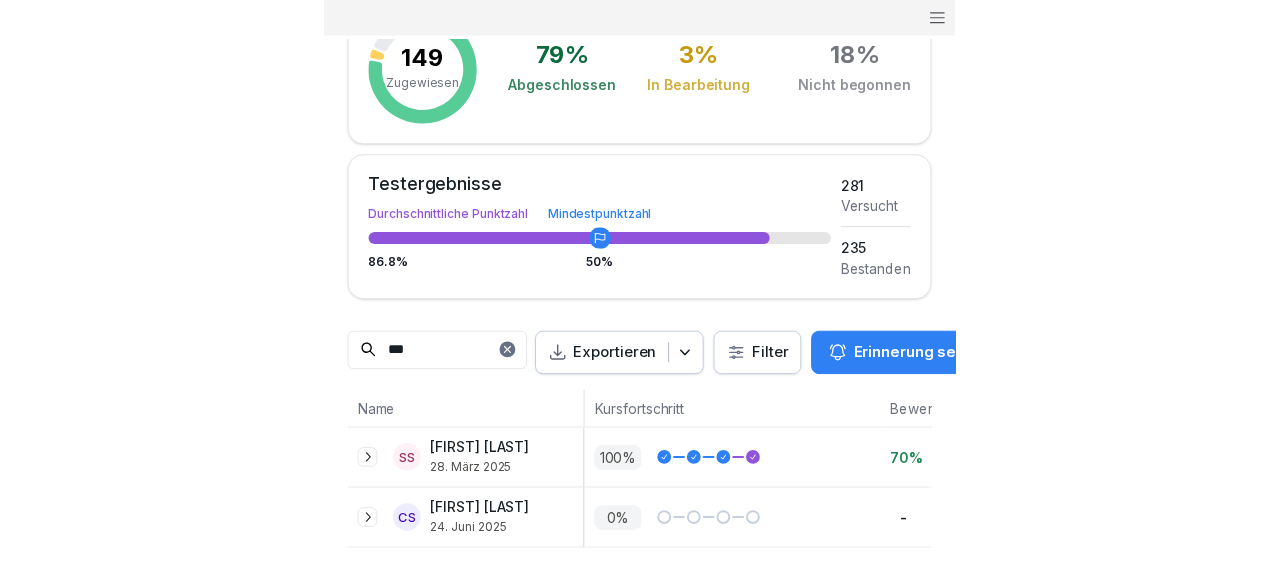 scroll, scrollTop: 0, scrollLeft: 0, axis: both 